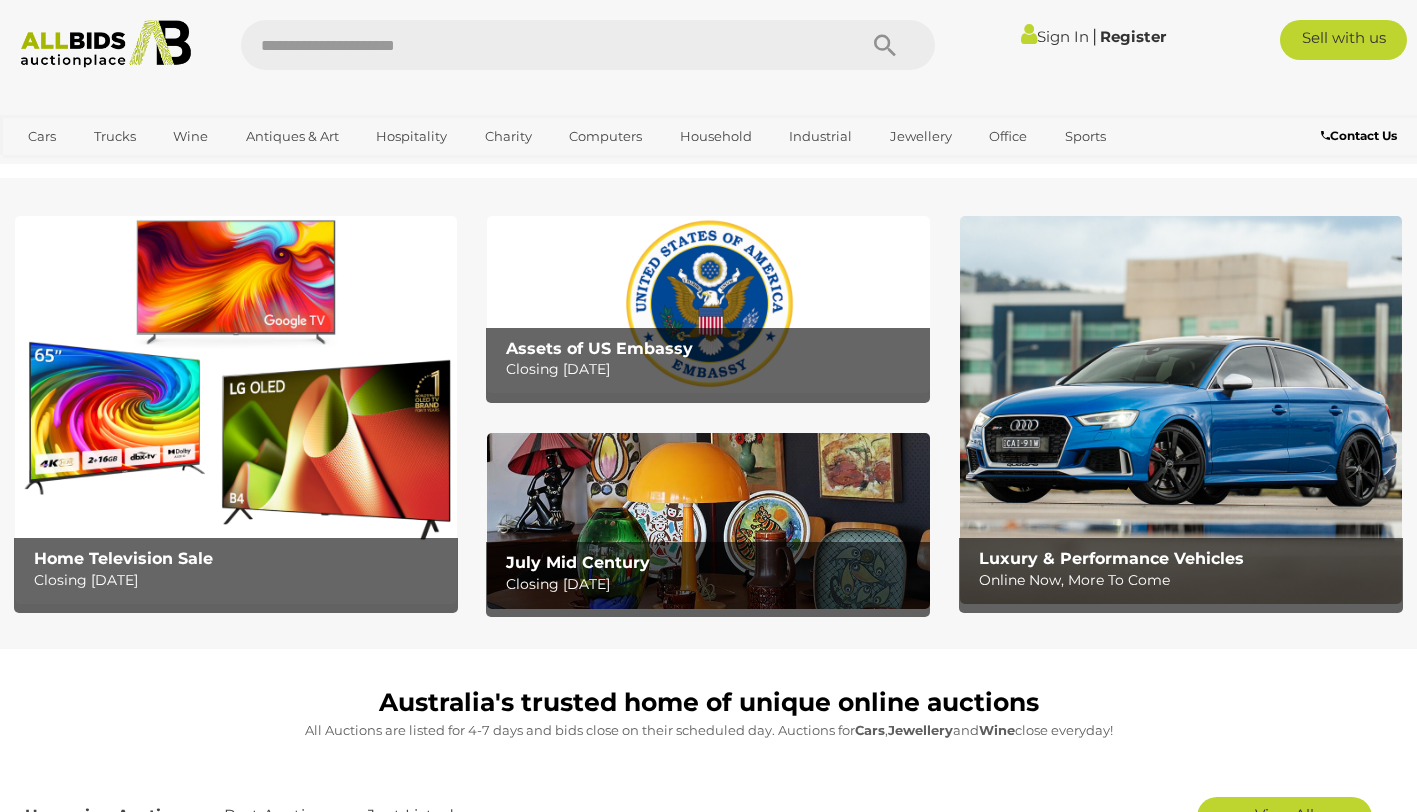 scroll, scrollTop: 0, scrollLeft: 0, axis: both 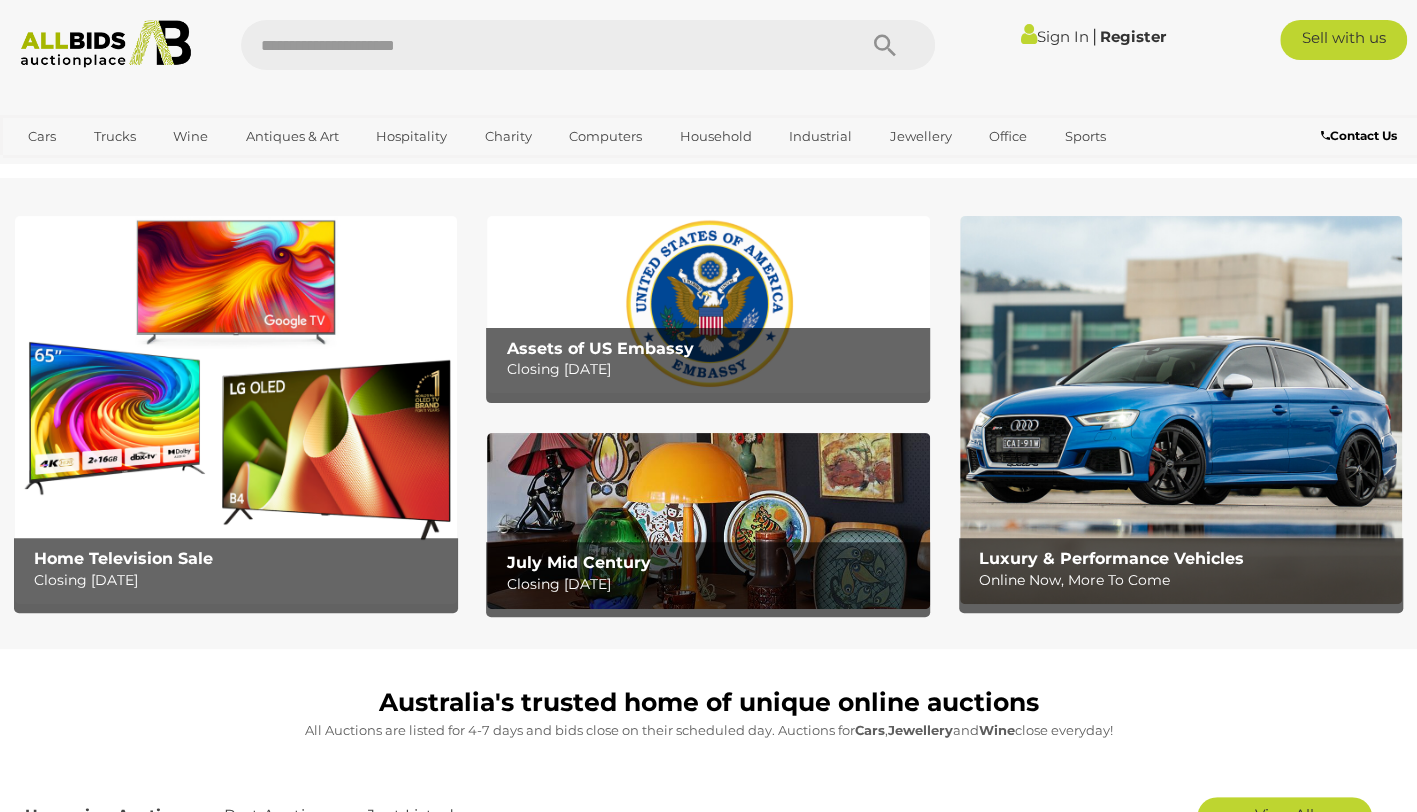 click at bounding box center [538, 45] 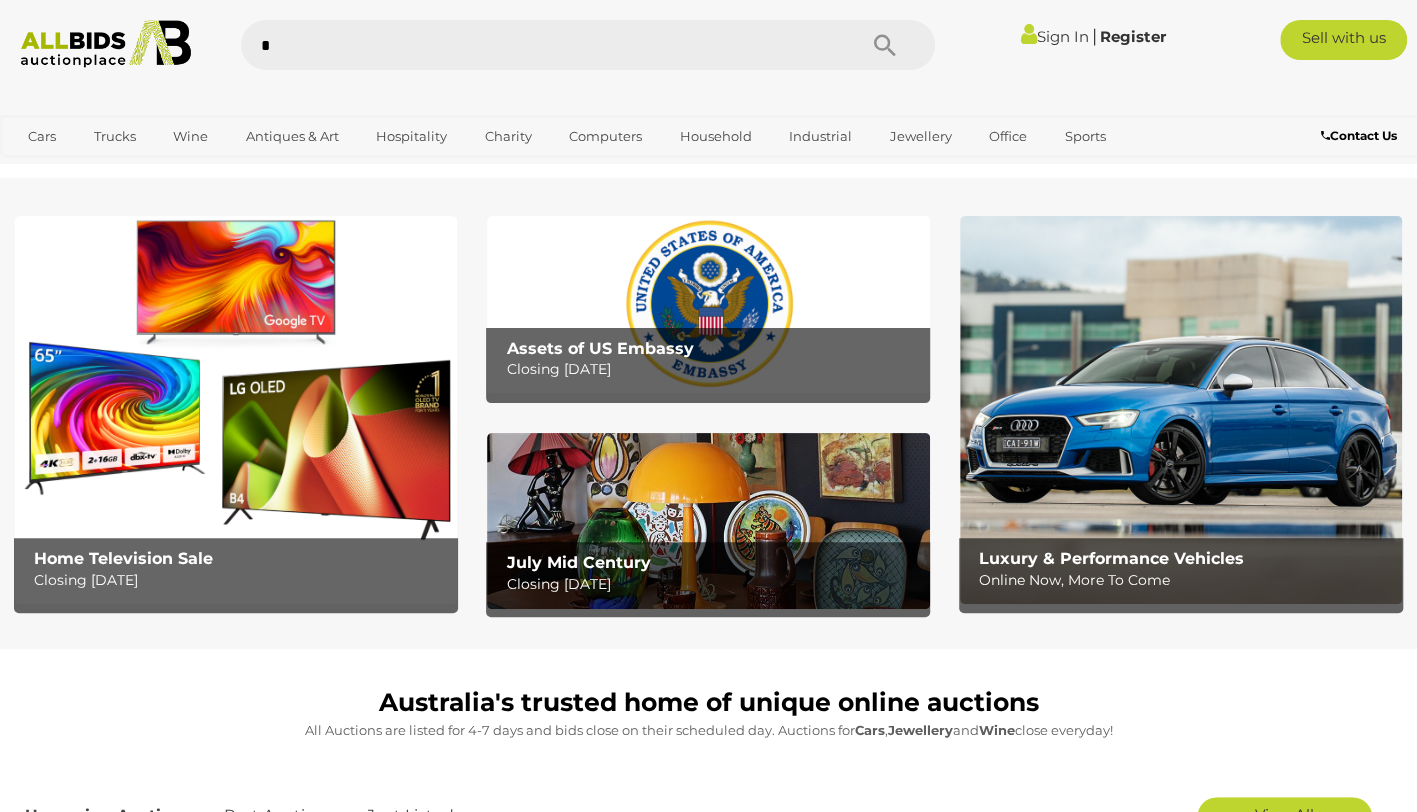 type on "**" 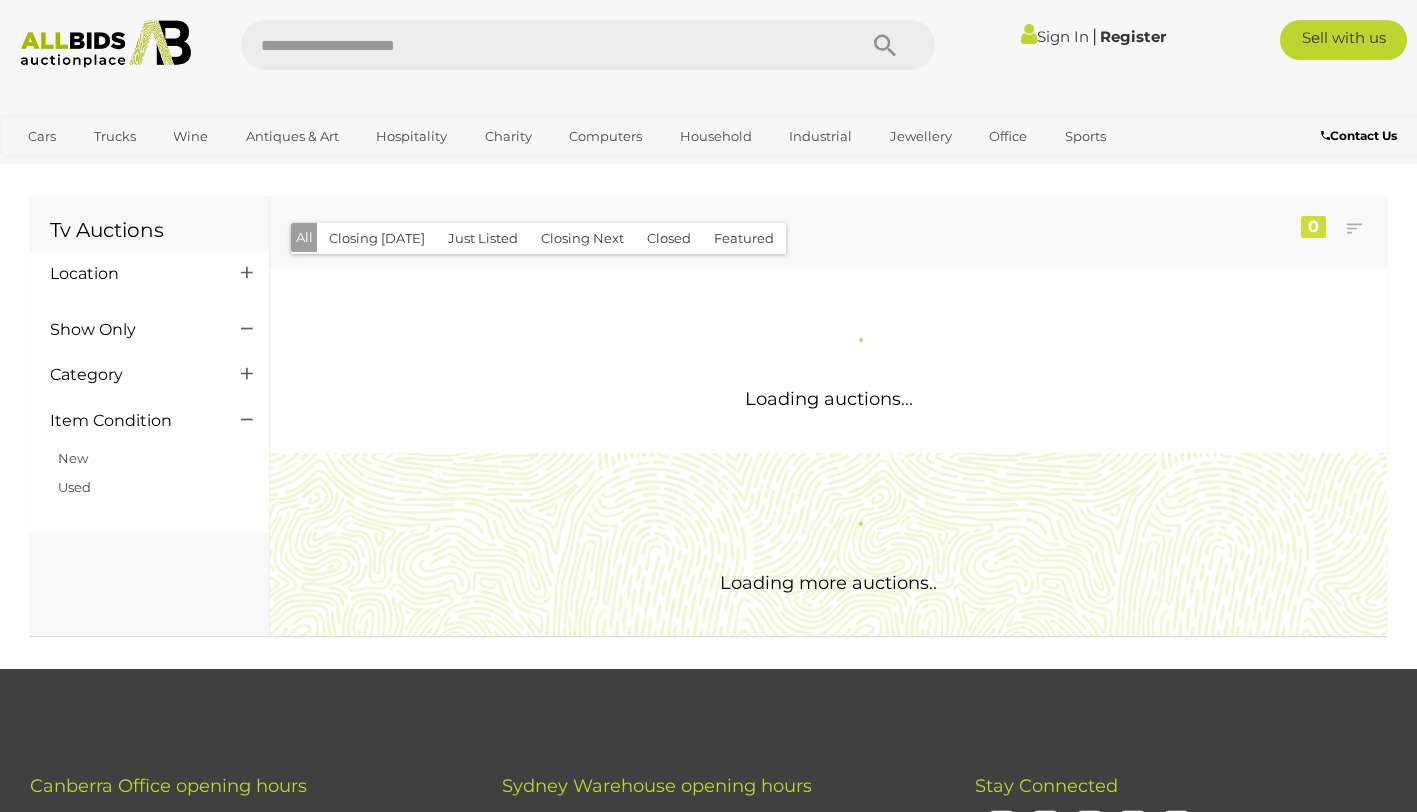 scroll, scrollTop: 0, scrollLeft: 0, axis: both 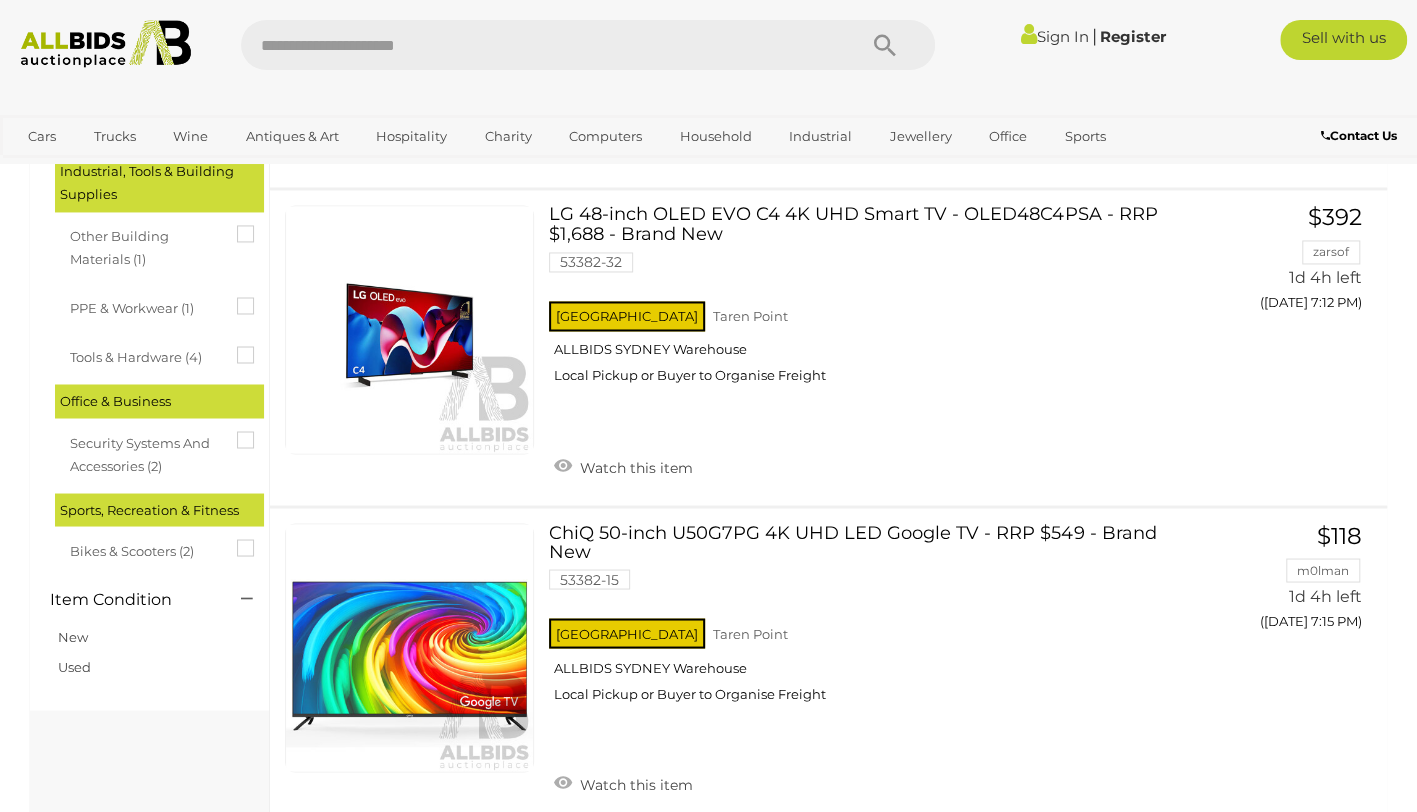 click on "$118
m0lman
1d 4h left
(Tomorrow 7:15 PM) GO TO  BID PAGE" at bounding box center (1291, 581) 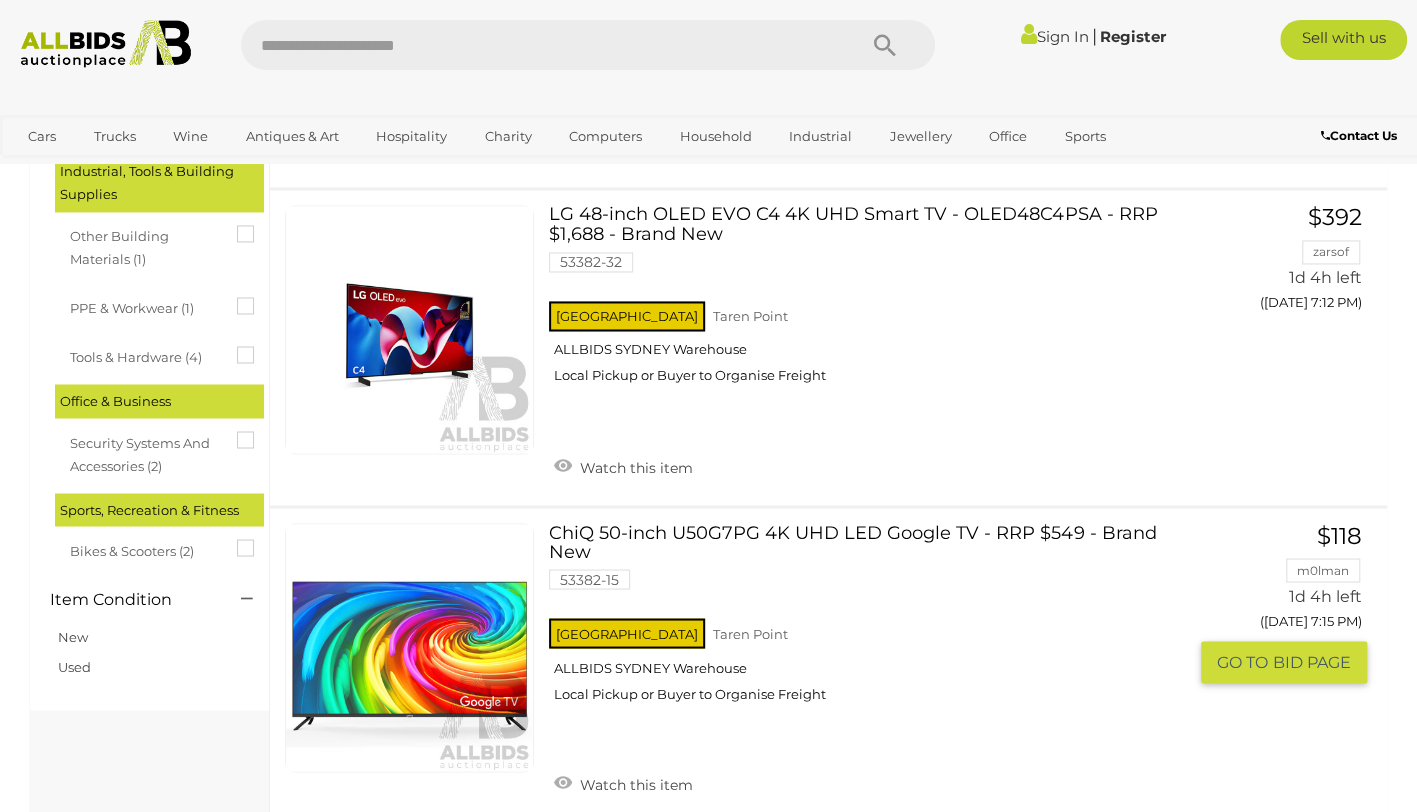 click on "$118
m0lman
1d 4h left
(Tomorrow 7:15 PM) GO TO  BID PAGE" at bounding box center (1291, 604) 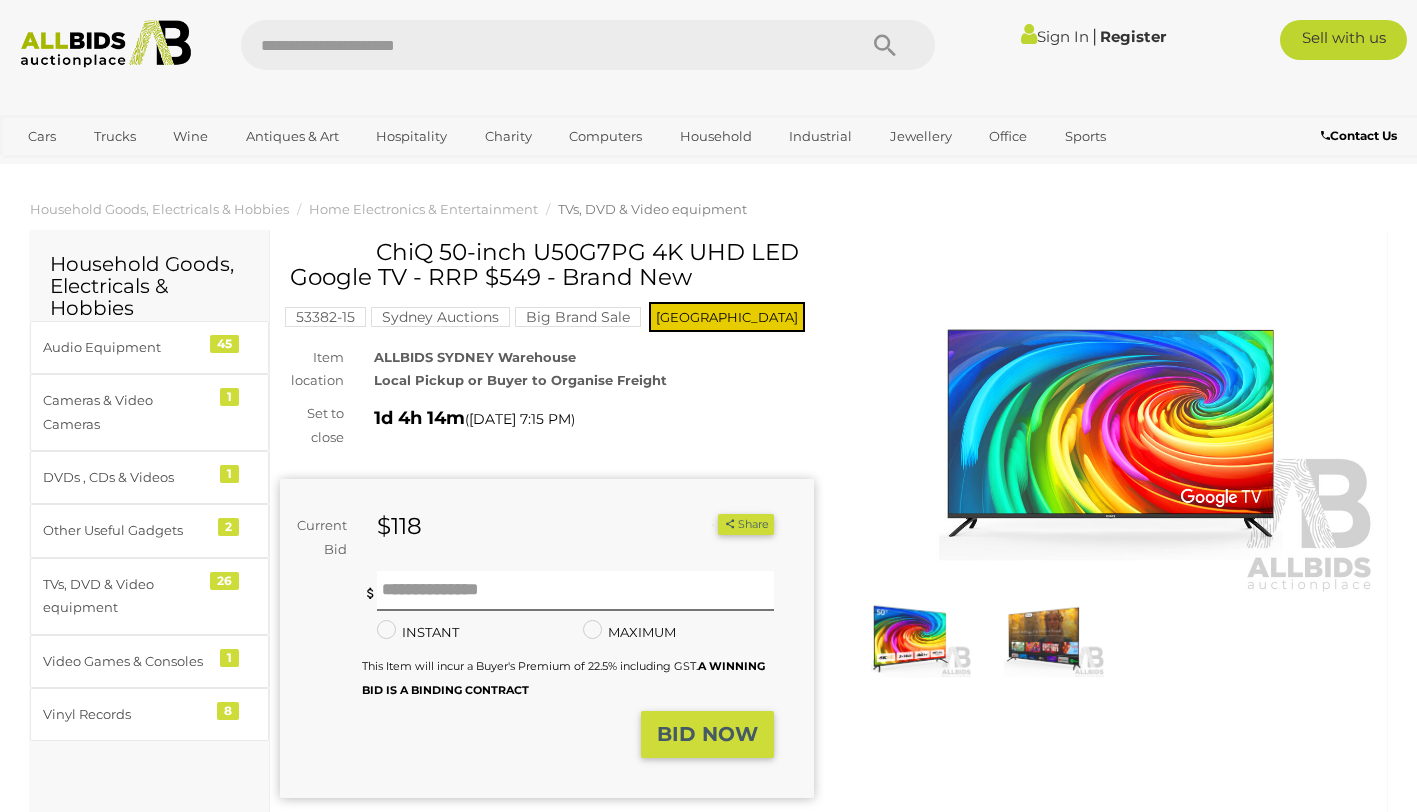 scroll, scrollTop: 0, scrollLeft: 0, axis: both 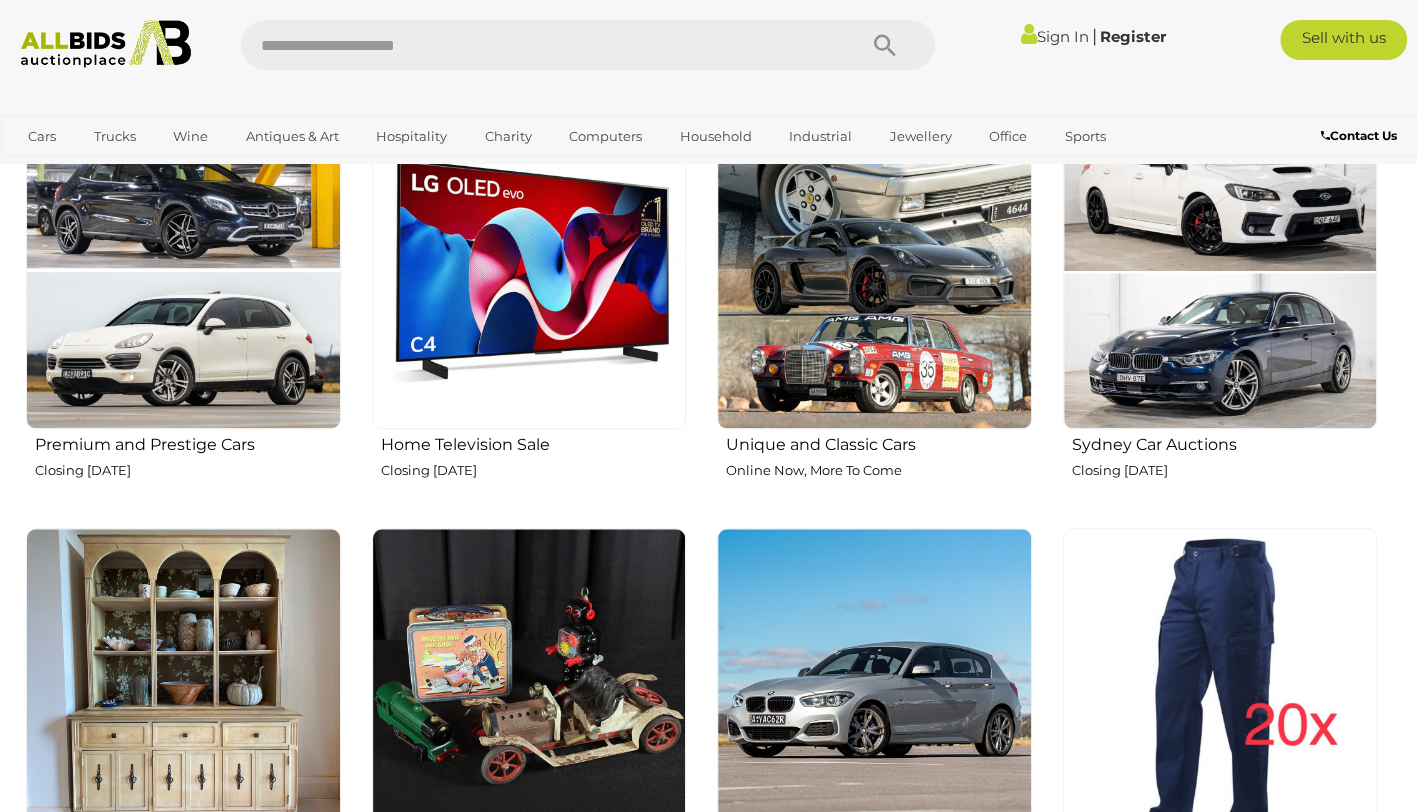 click at bounding box center (529, 272) 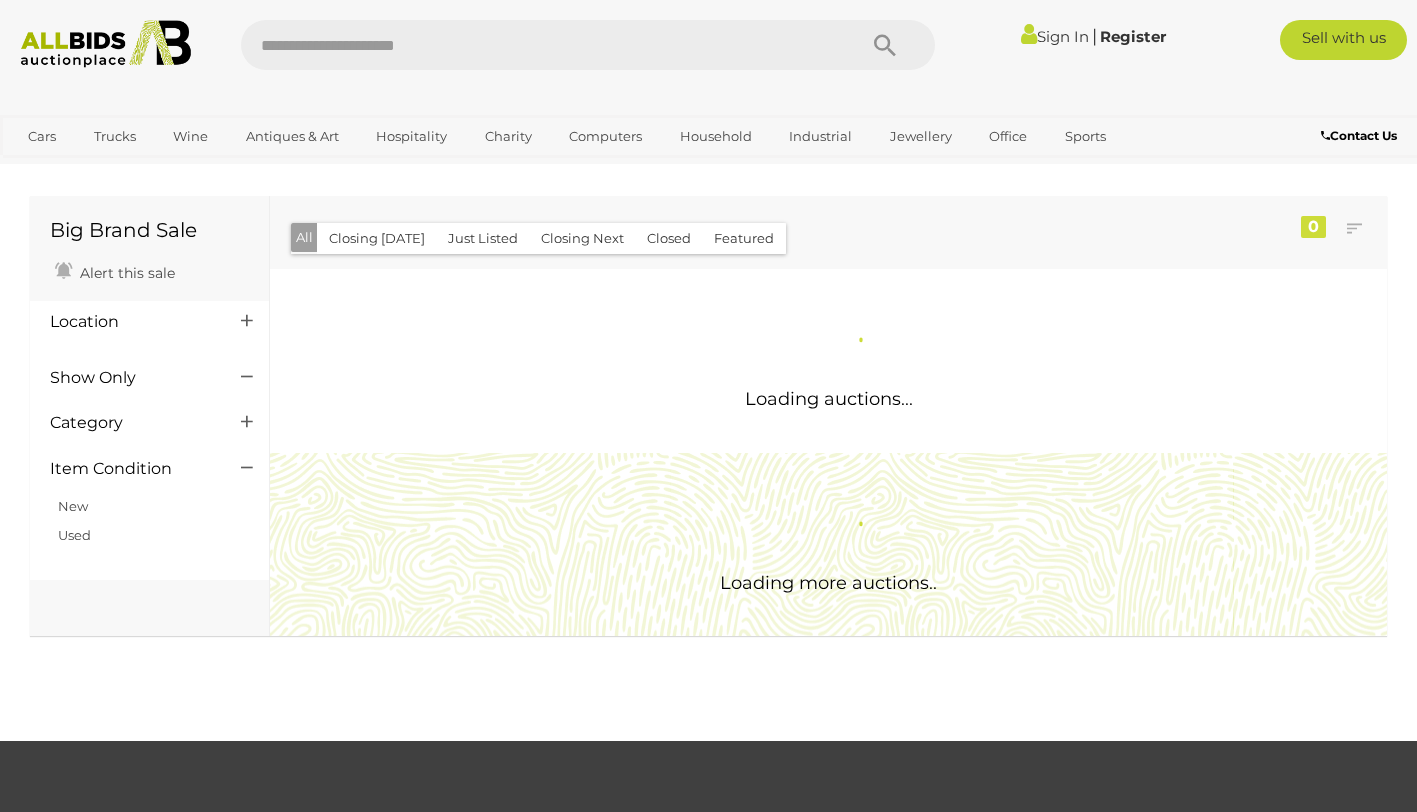 scroll, scrollTop: 0, scrollLeft: 0, axis: both 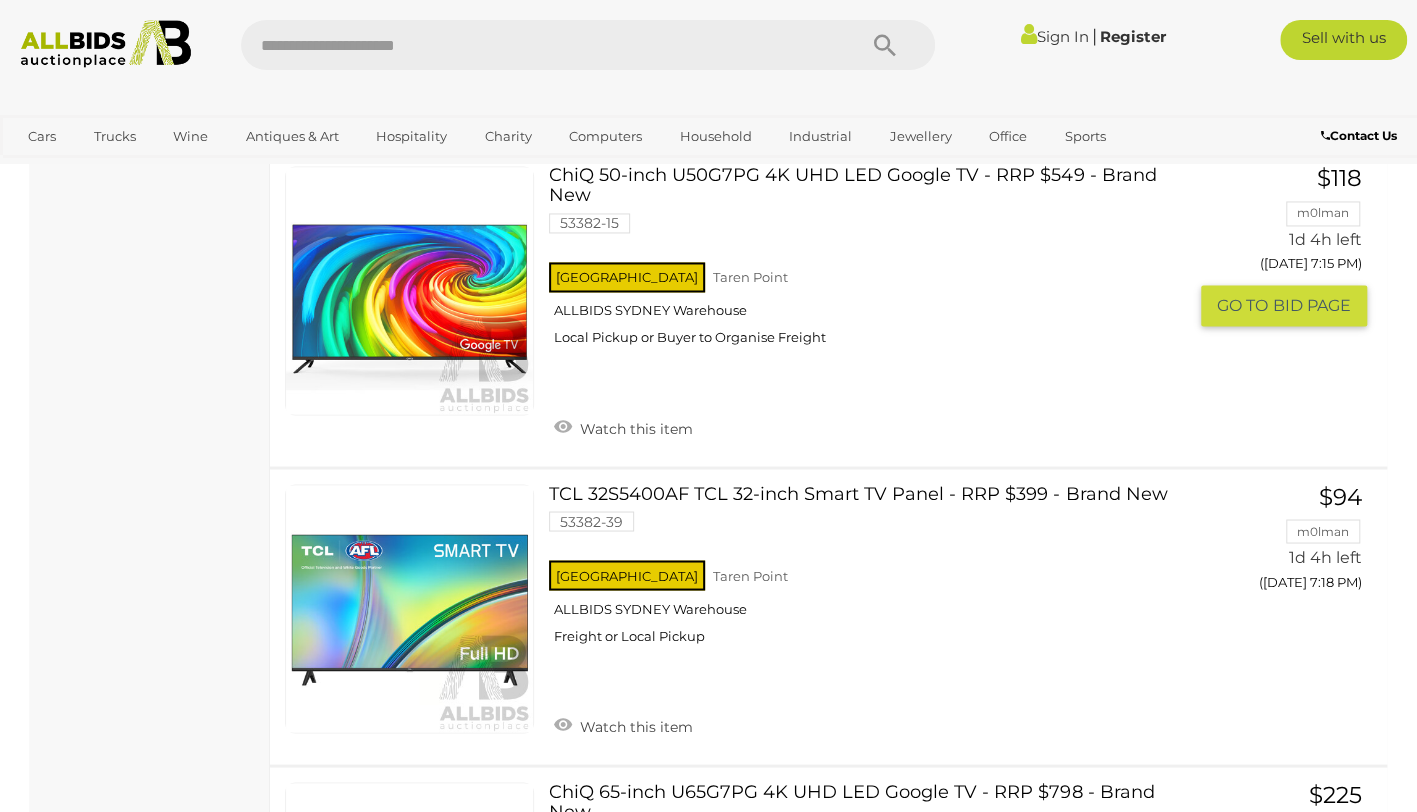 click on "BID PAGE" at bounding box center (1312, 305) 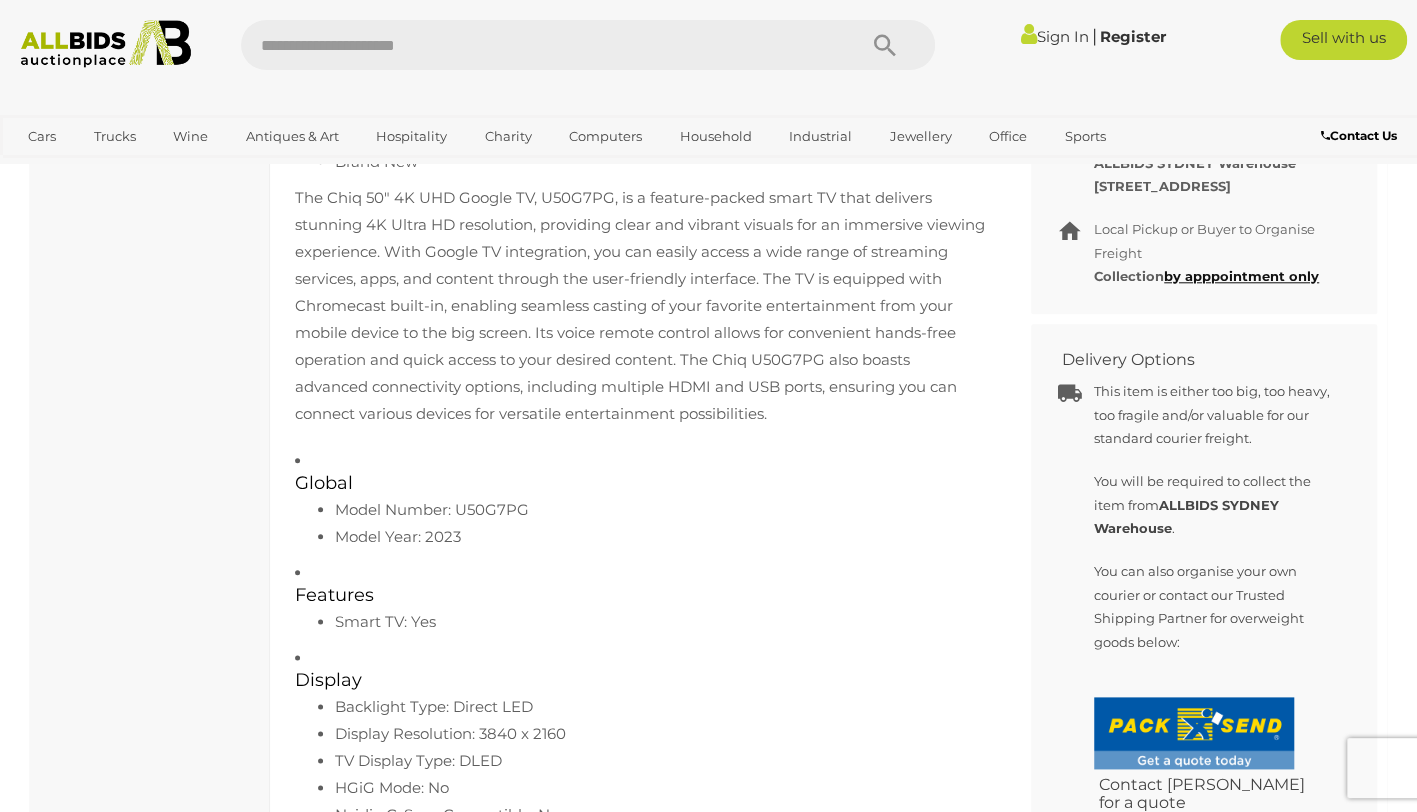 scroll, scrollTop: 1004, scrollLeft: 0, axis: vertical 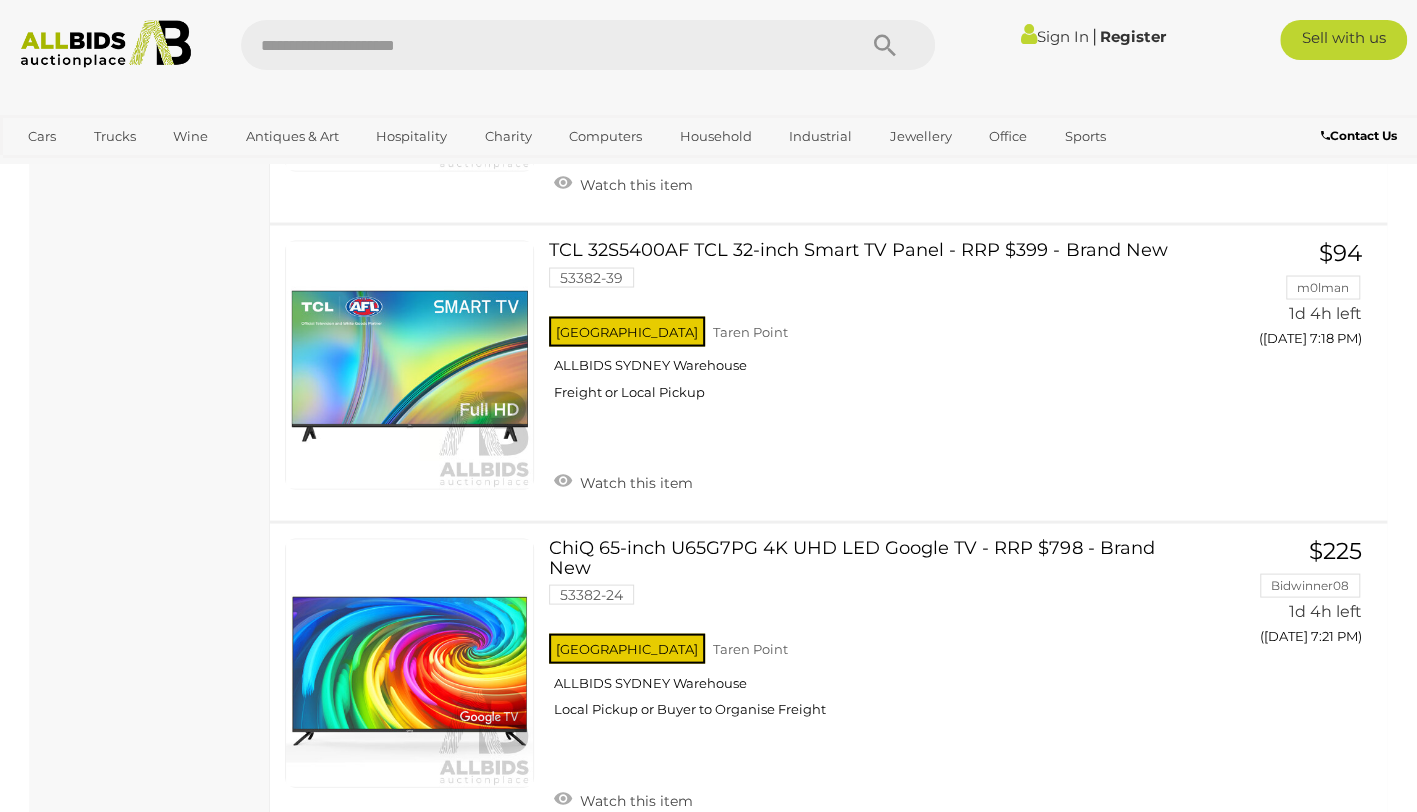 click on "$225
Bidwinner08
1d 4h left
(Tomorrow 7:21 PM) GO TO" at bounding box center (1291, 596) 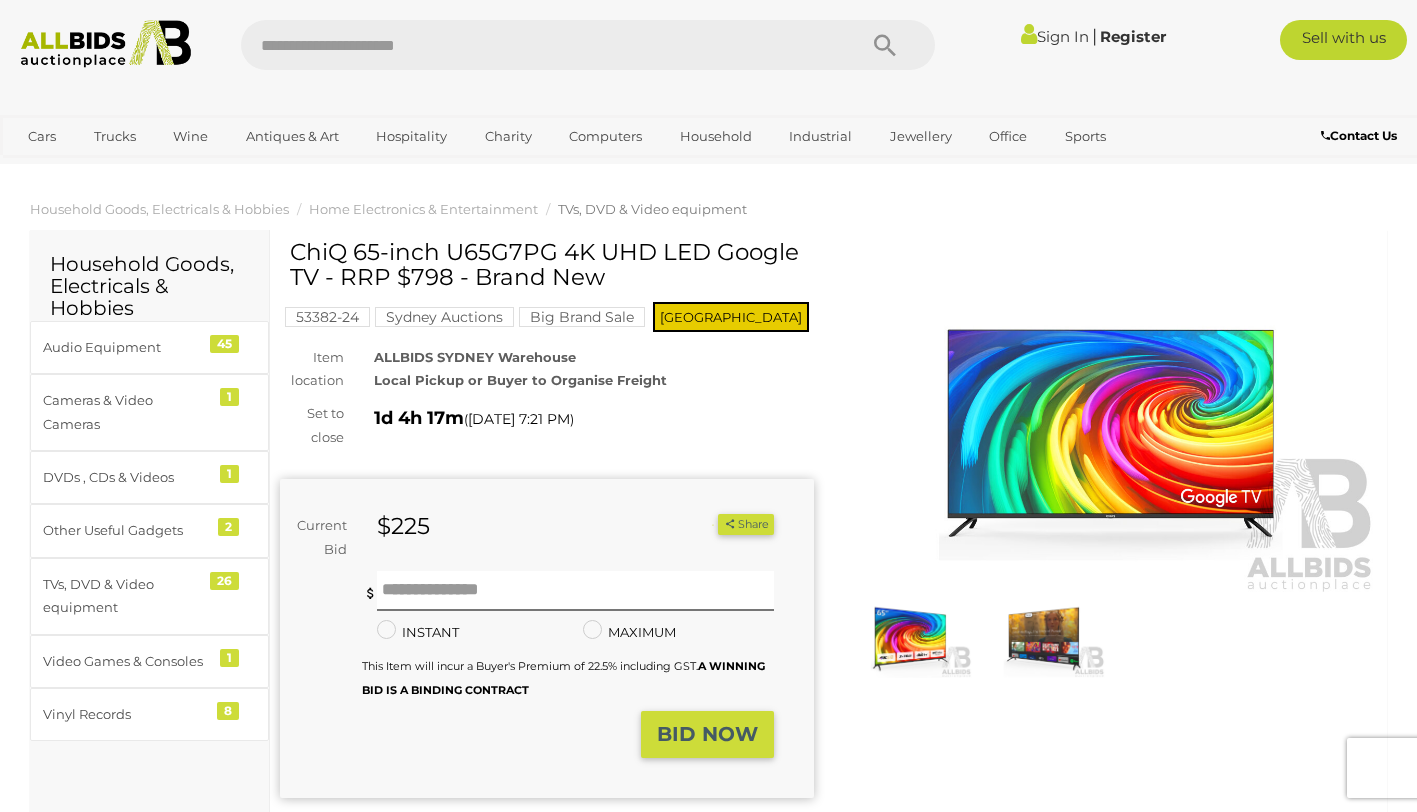 scroll, scrollTop: 87, scrollLeft: 0, axis: vertical 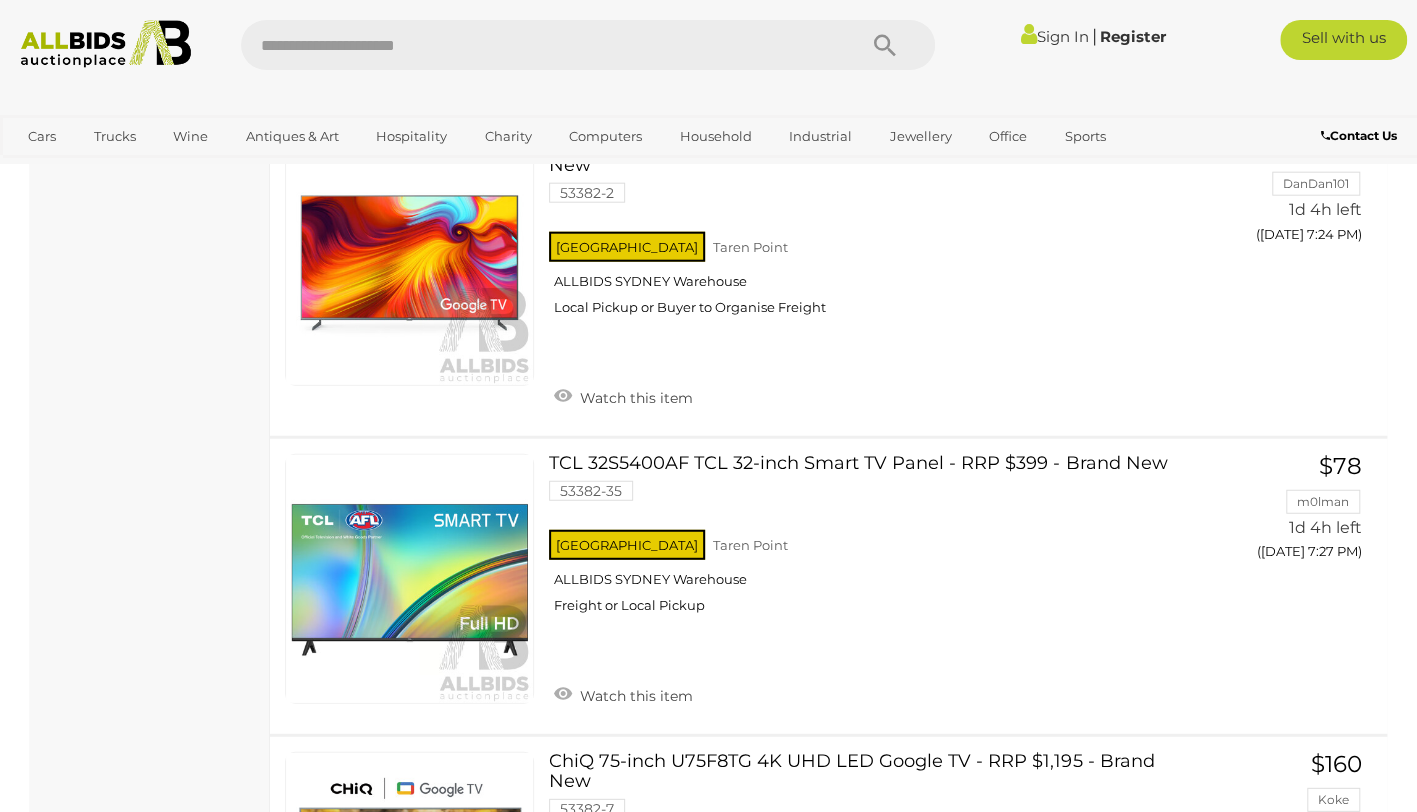 click on "TCL 32S5400AF TCL 32-inch Smart TV Panel - RRP $399 - Brand New
53382-35
NSW Taren Point  $78 m0lman" at bounding box center (828, 586) 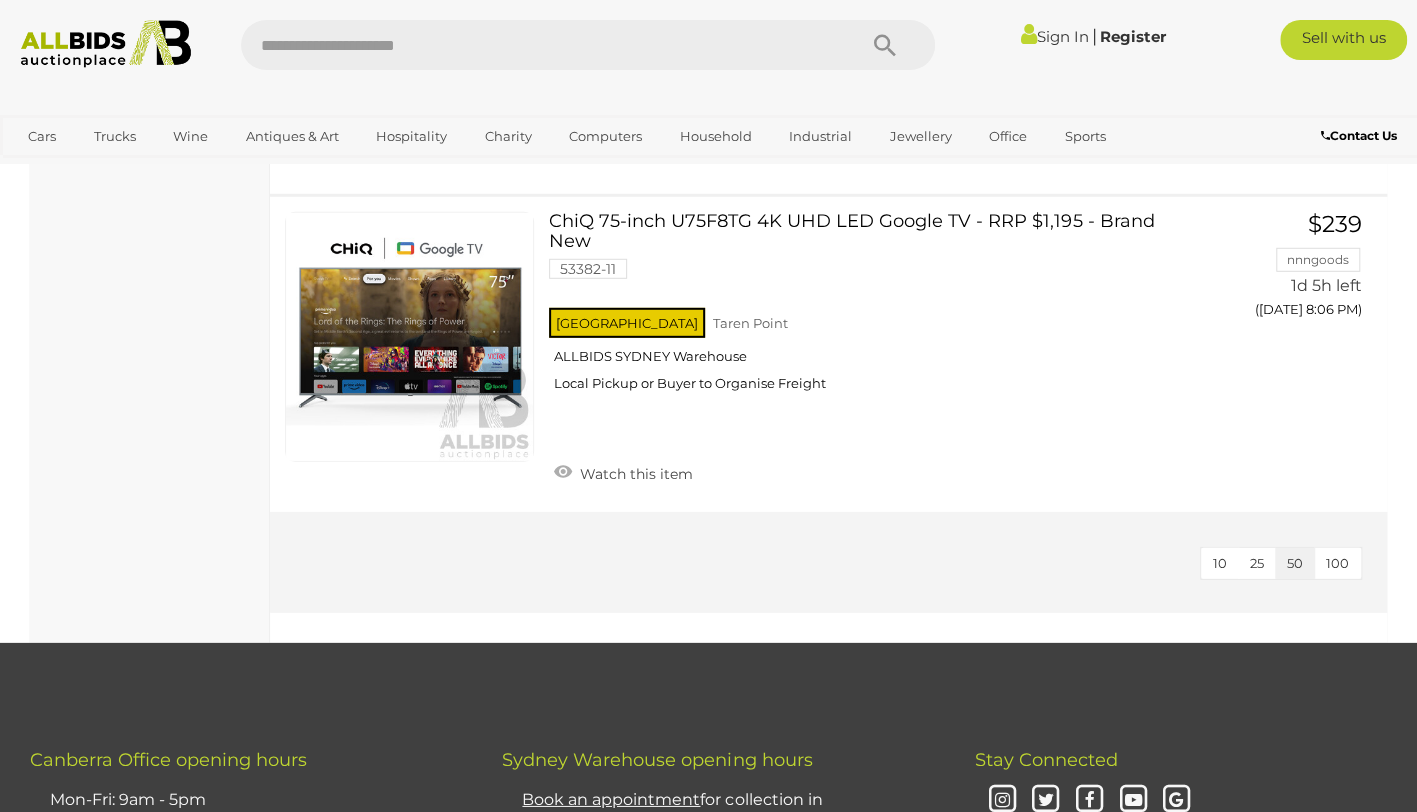 scroll, scrollTop: 7359, scrollLeft: 0, axis: vertical 